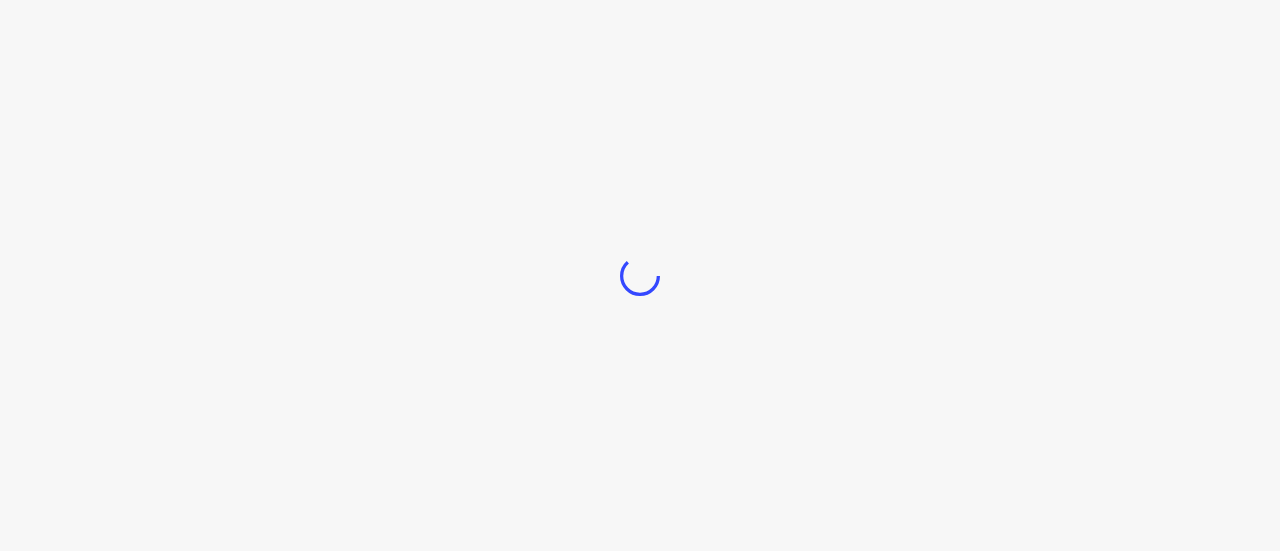 scroll, scrollTop: 0, scrollLeft: 0, axis: both 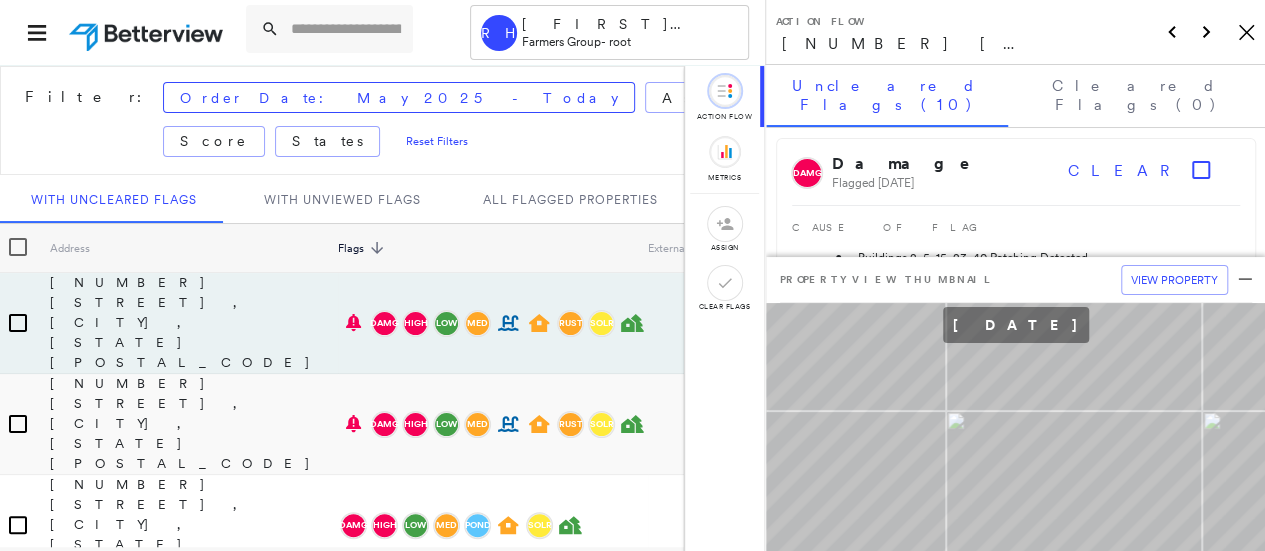 click on "Action Flow [NUMBER] [STREET], [CITY], [STATE] [POSTAL_CODE] Icon_Closemodal" at bounding box center [1015, 32] 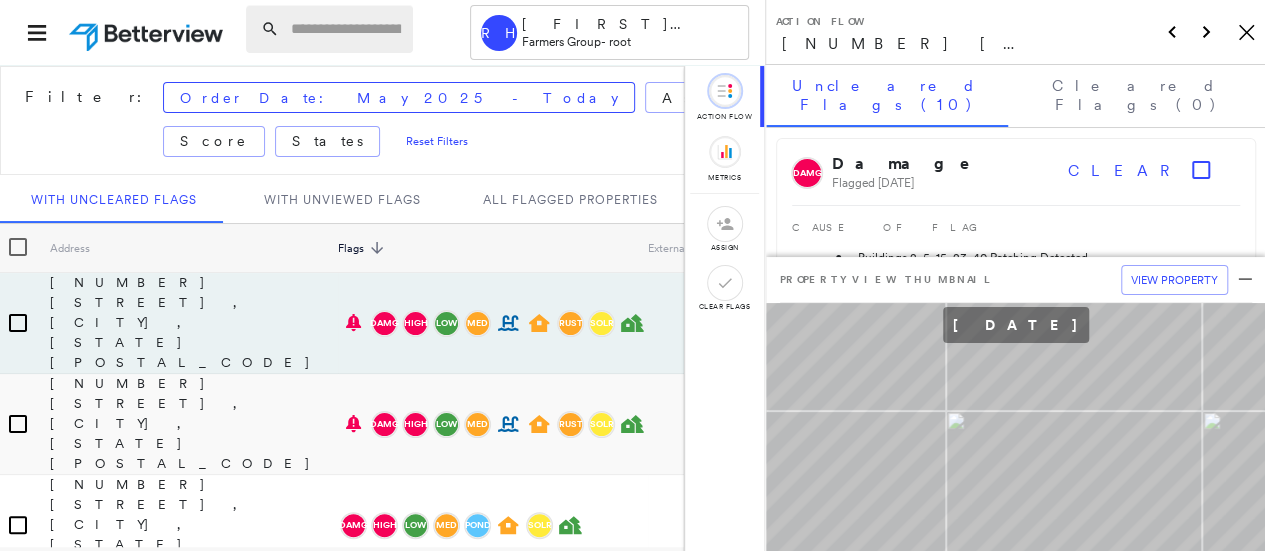 paste on "**********" 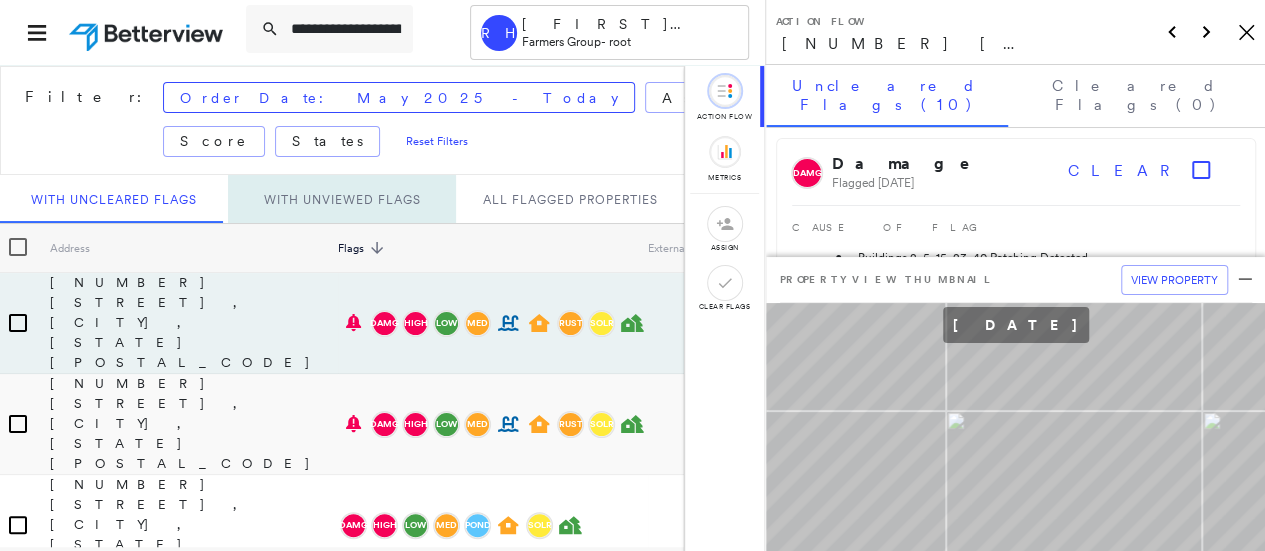 scroll, scrollTop: 0, scrollLeft: 158, axis: horizontal 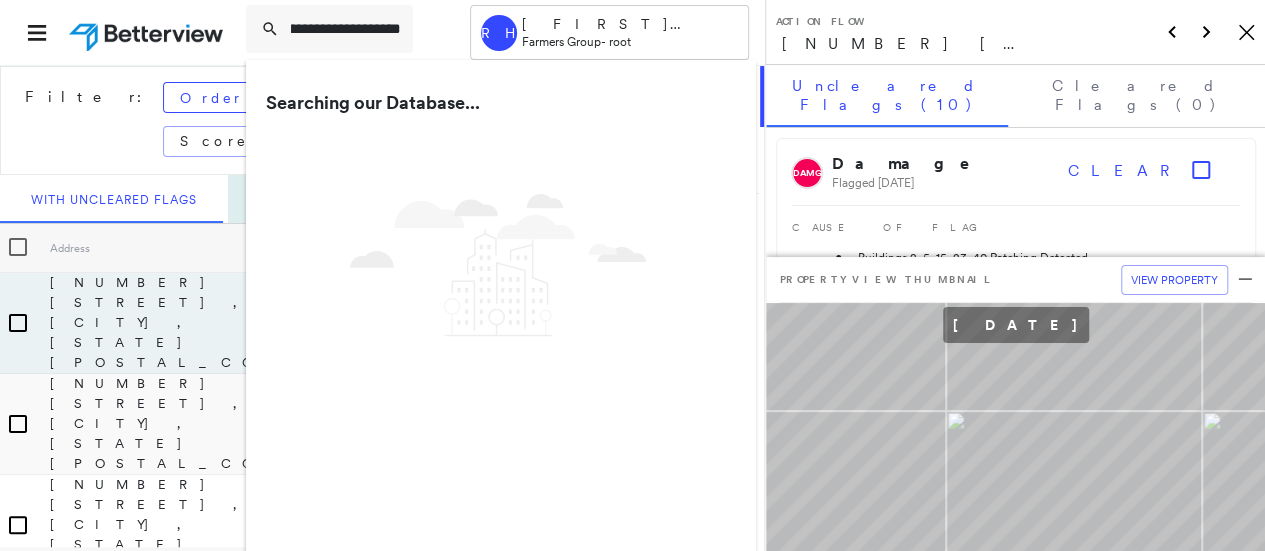 type on "**********" 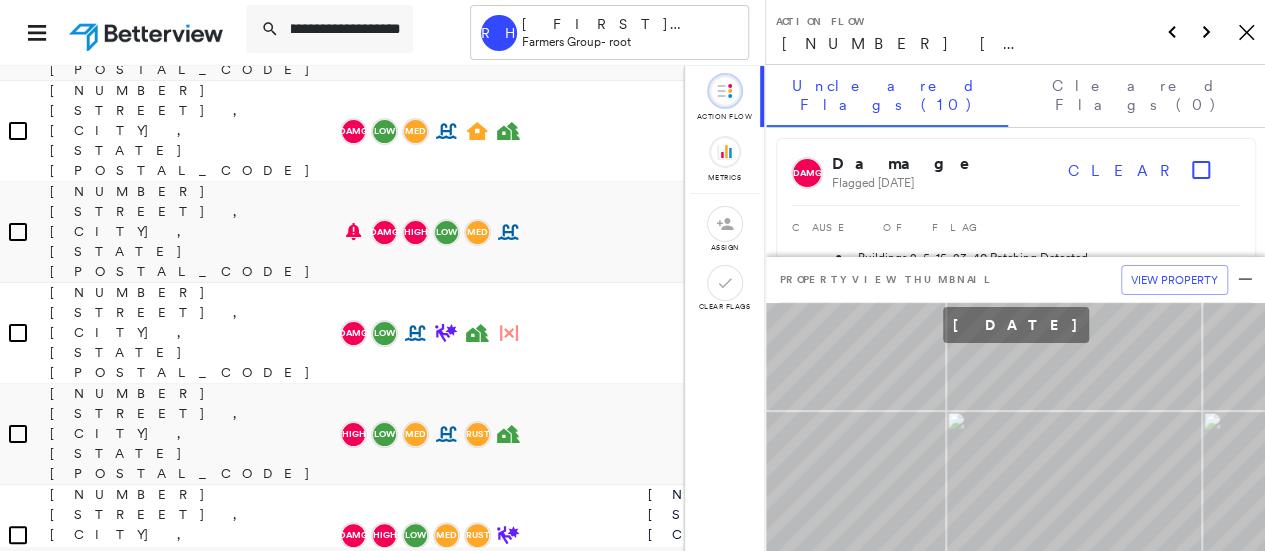 scroll, scrollTop: 2460, scrollLeft: 0, axis: vertical 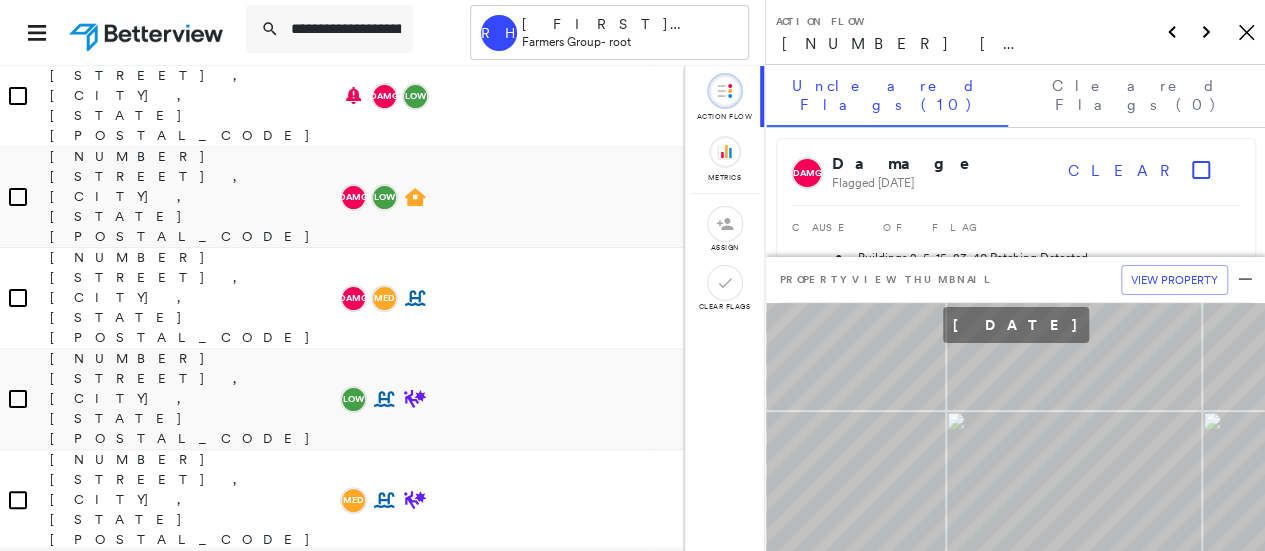 drag, startPoint x: 334, startPoint y: 35, endPoint x: 60, endPoint y: 52, distance: 274.52686 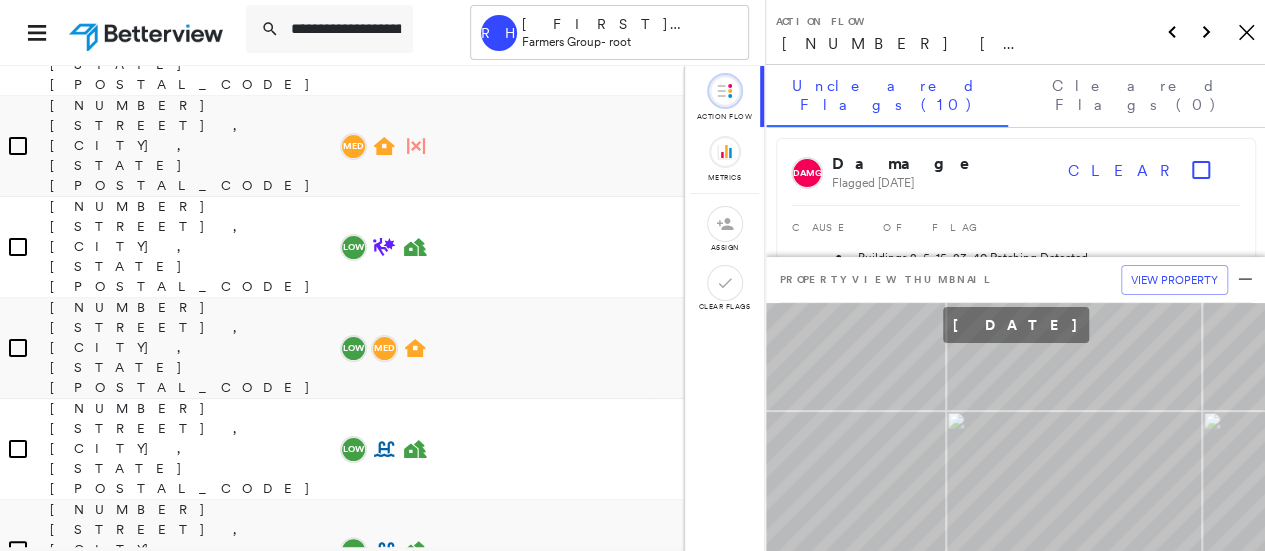 scroll, scrollTop: 14493, scrollLeft: 0, axis: vertical 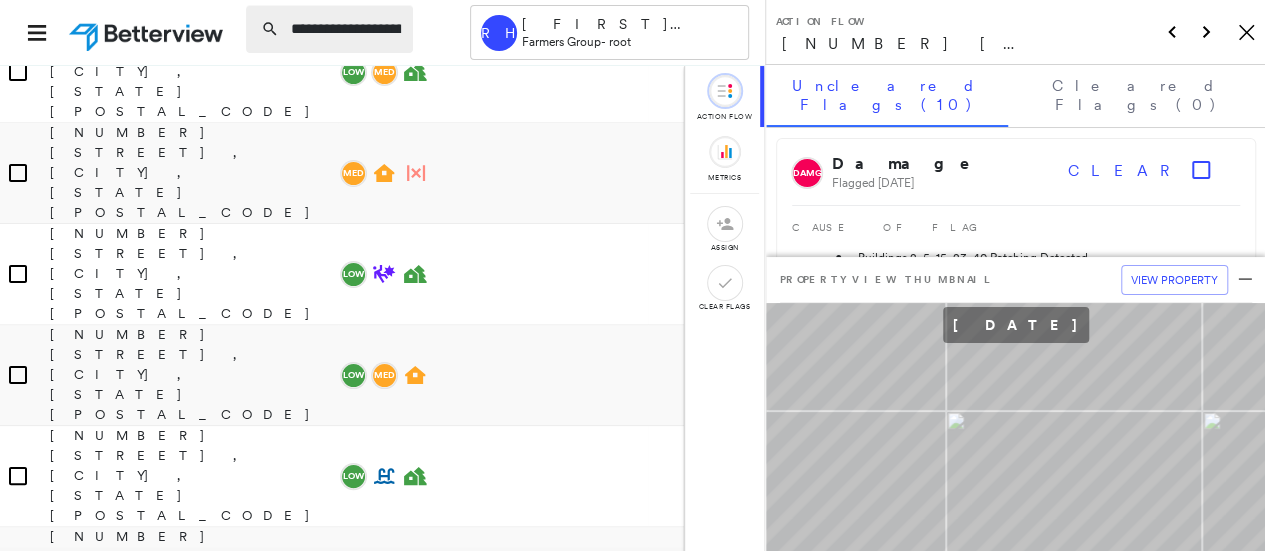 click on "**********" at bounding box center [346, 29] 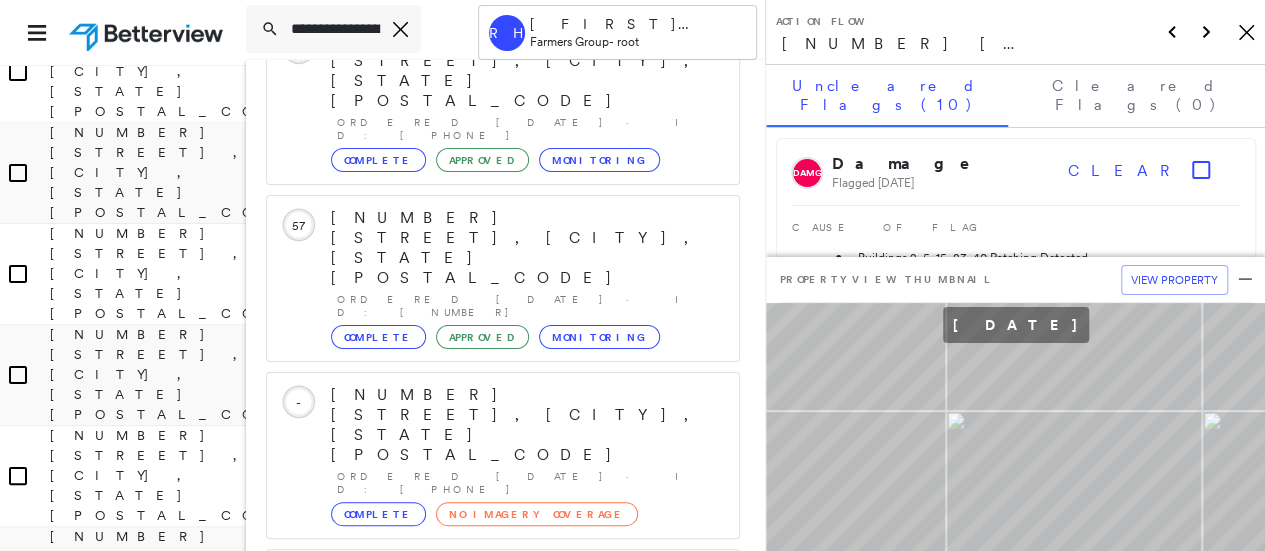 scroll, scrollTop: 206, scrollLeft: 0, axis: vertical 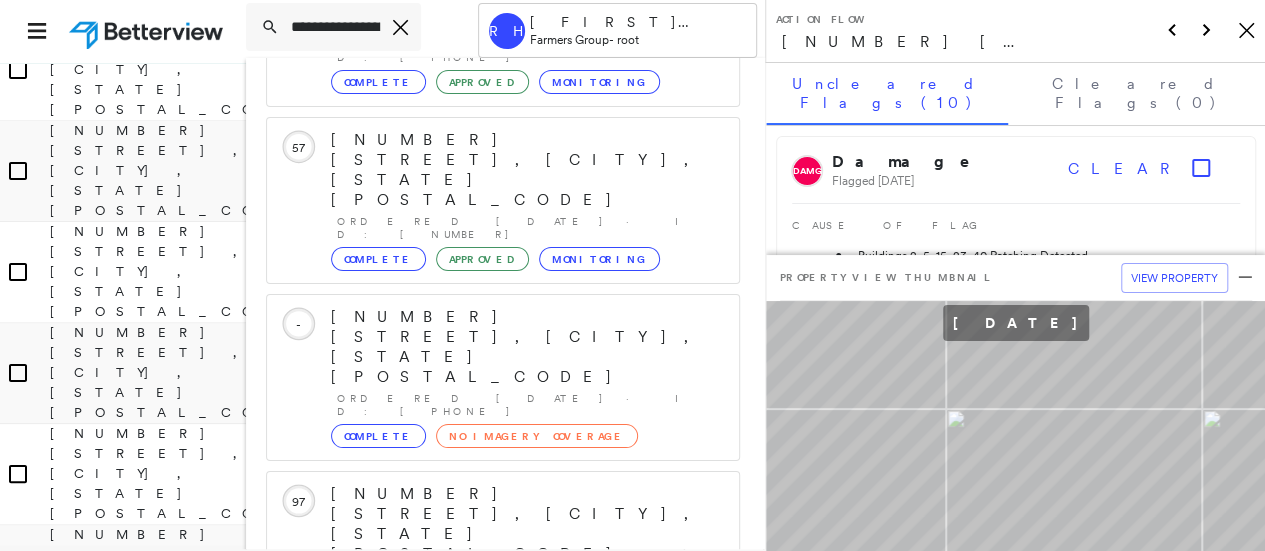 click on "Show  5  more existing properties" at bounding box center (504, 858) 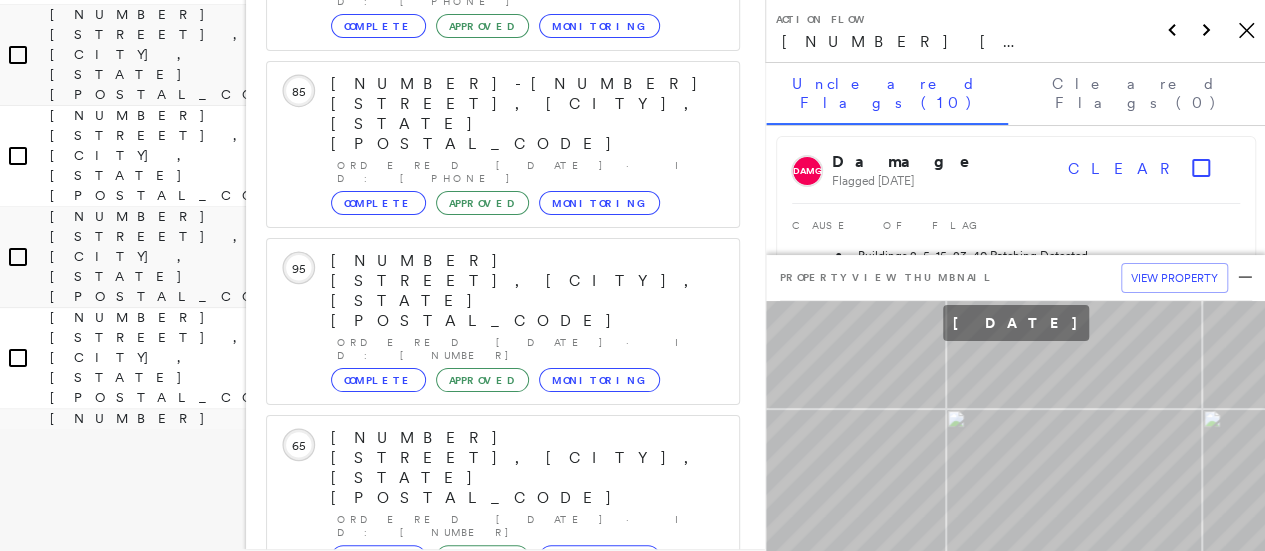 scroll, scrollTop: 719, scrollLeft: 0, axis: vertical 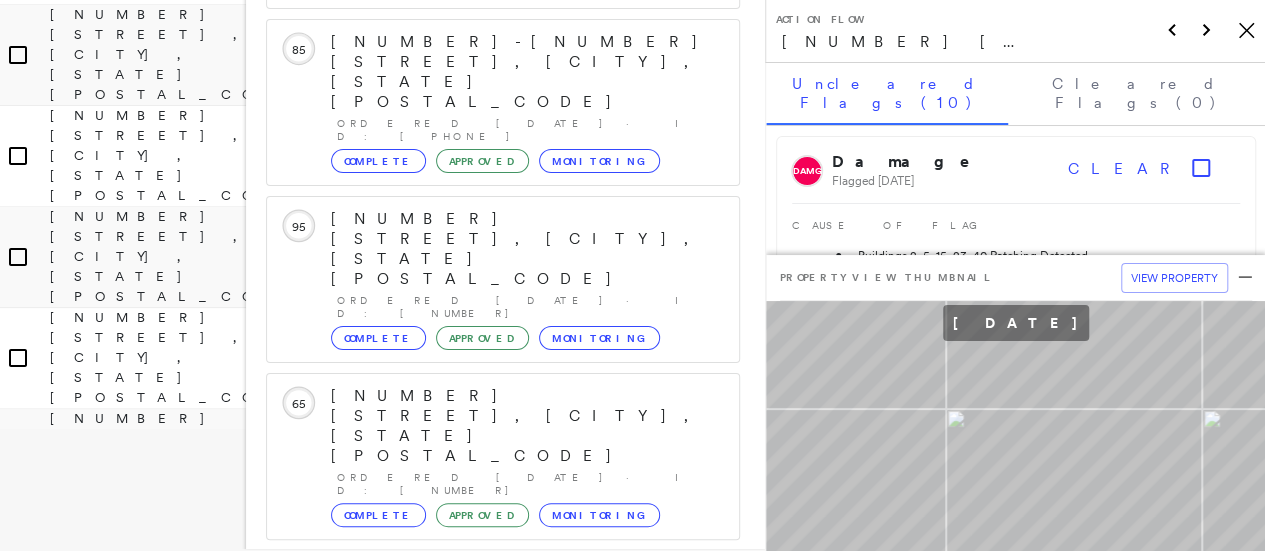 click 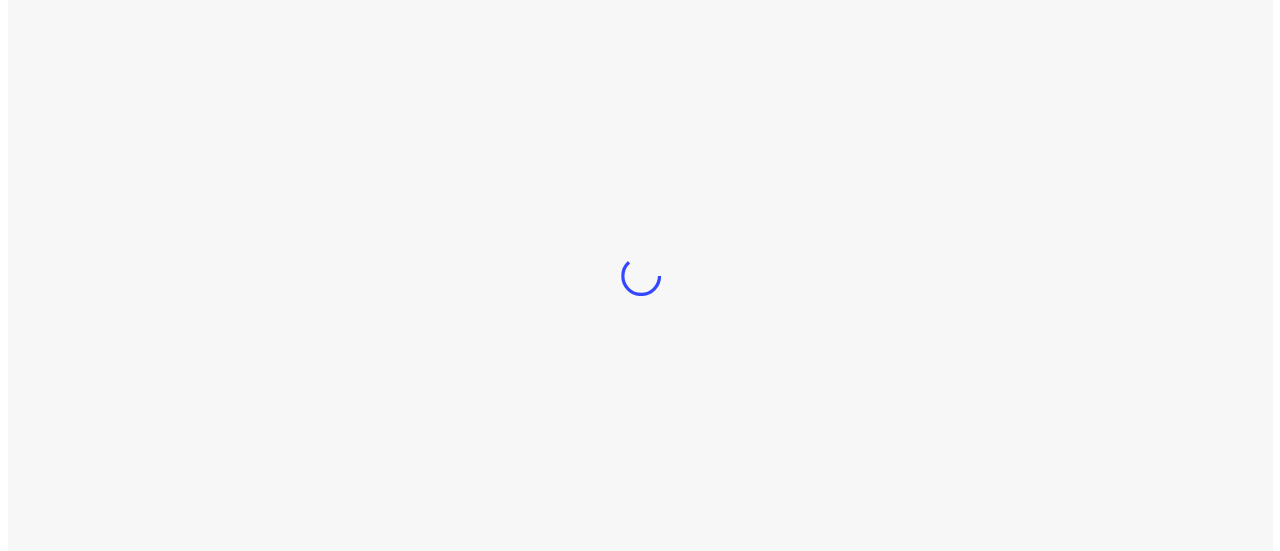 scroll, scrollTop: 0, scrollLeft: 0, axis: both 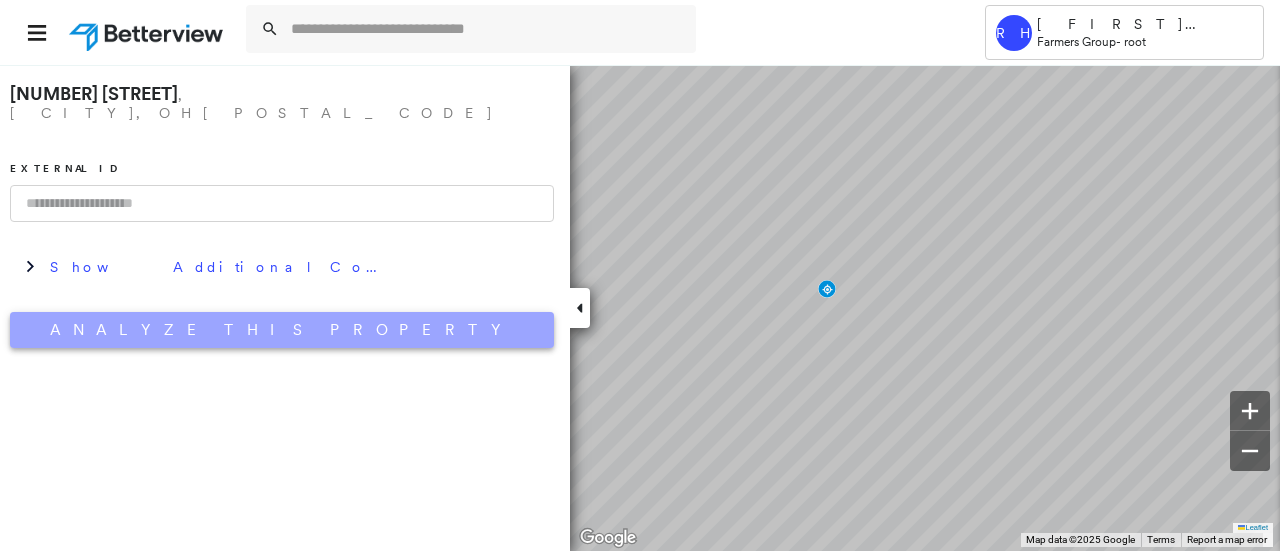 click on "Analyze This Property" at bounding box center [282, 330] 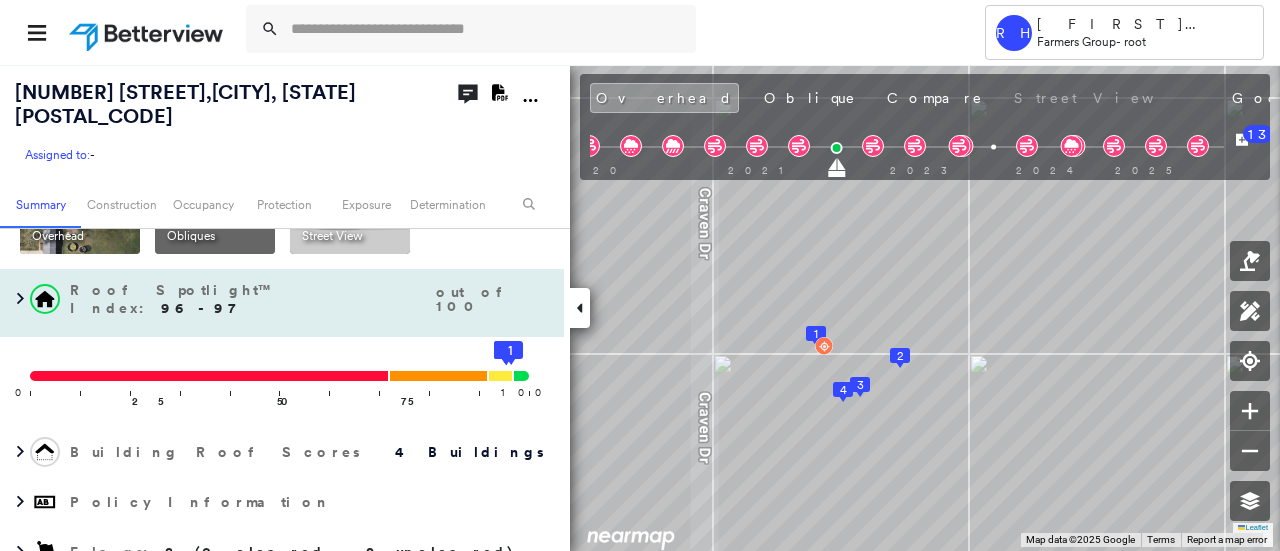 scroll, scrollTop: 200, scrollLeft: 0, axis: vertical 